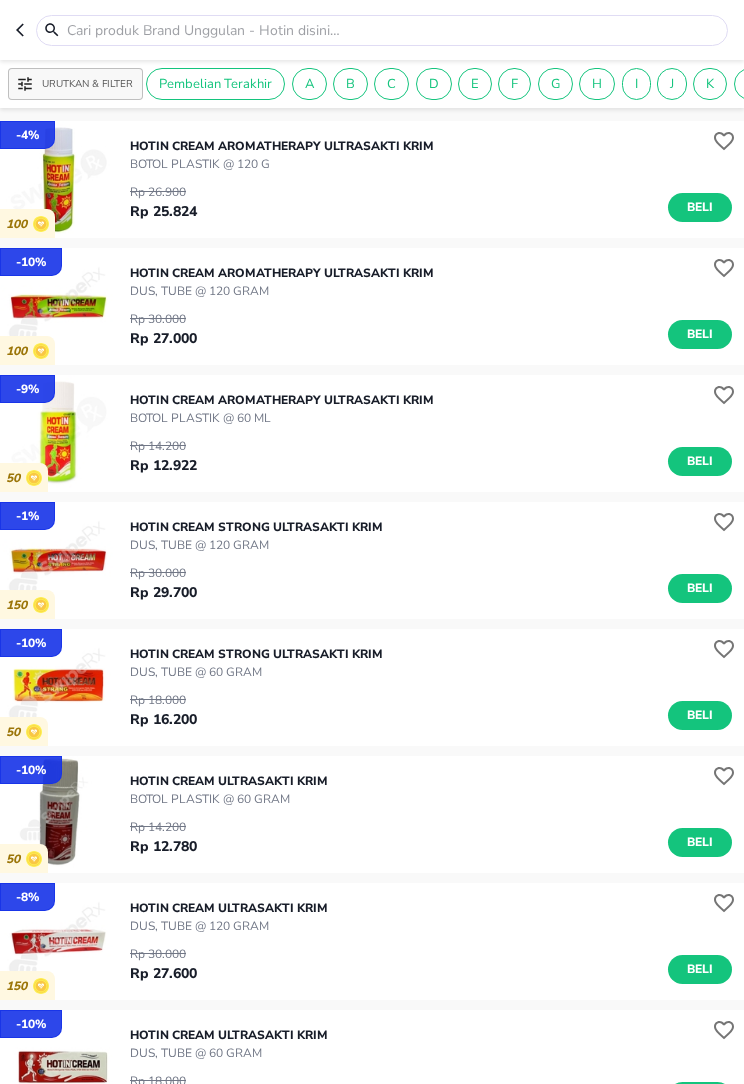scroll, scrollTop: 0, scrollLeft: 0, axis: both 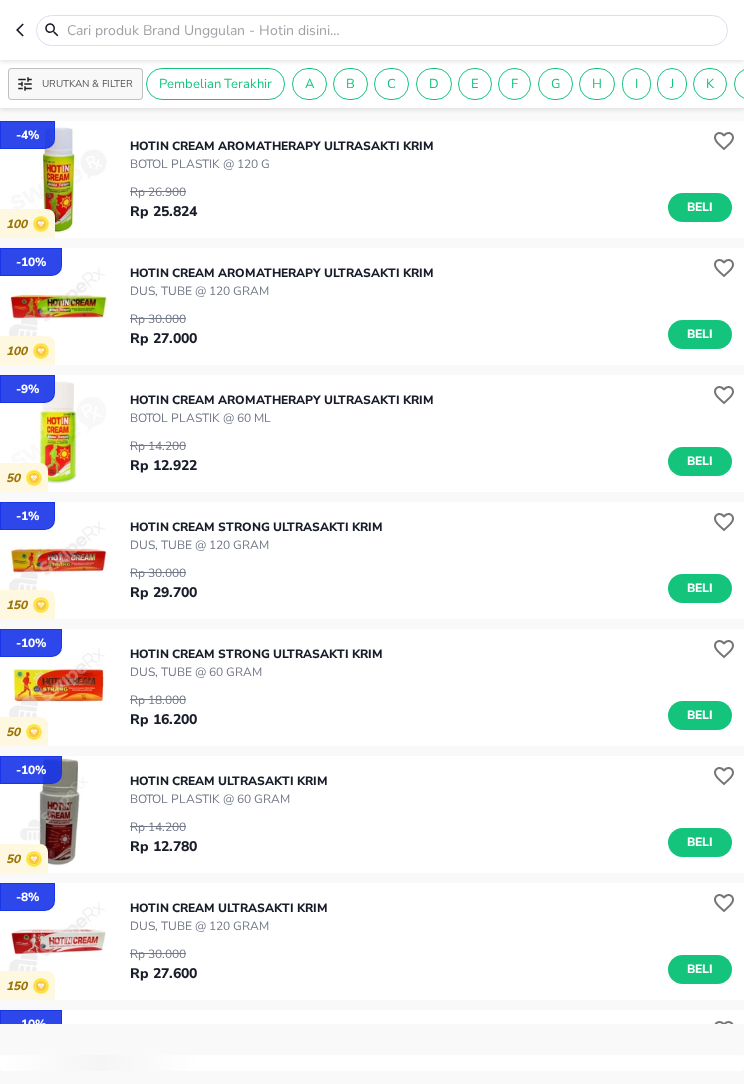 click at bounding box center (394, 30) 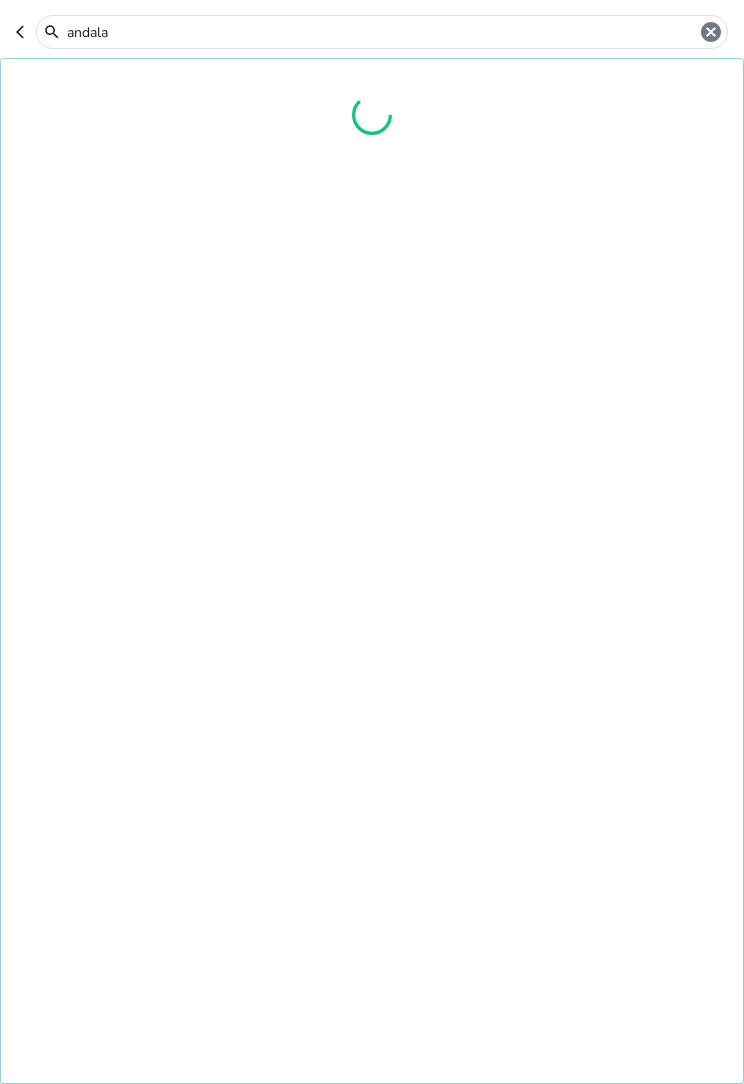 type on "andalan" 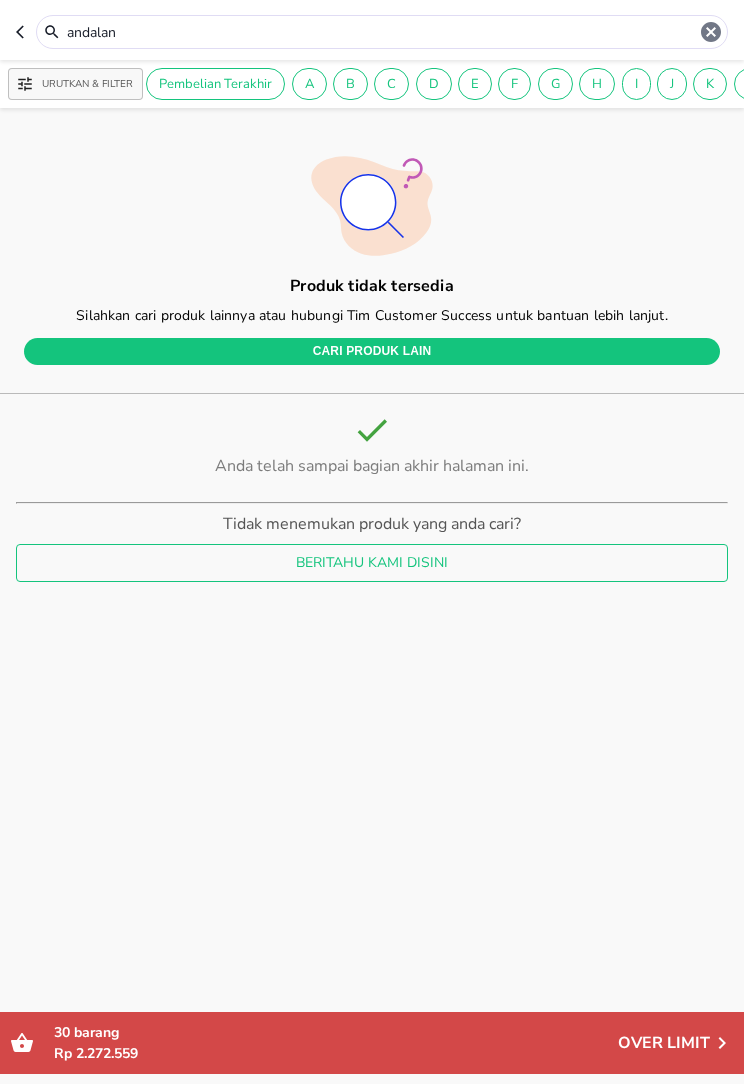 click on "Over Limit" at bounding box center [664, 1043] 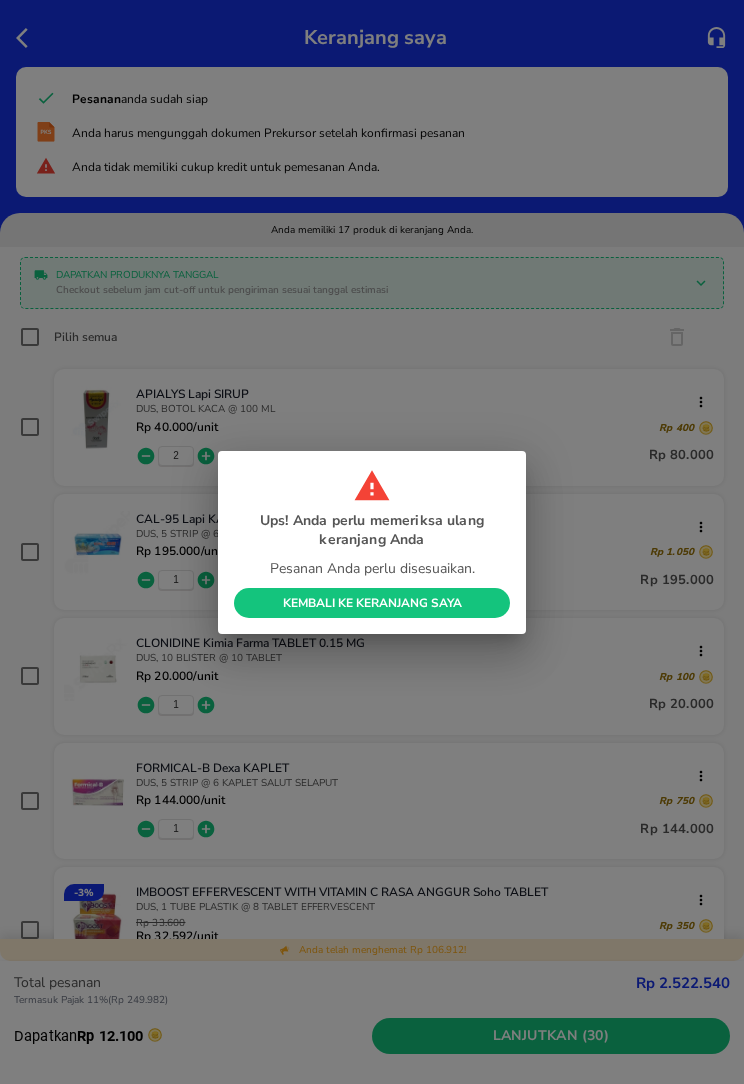 click on "Kembali ke Keranjang Saya" at bounding box center (372, 603) 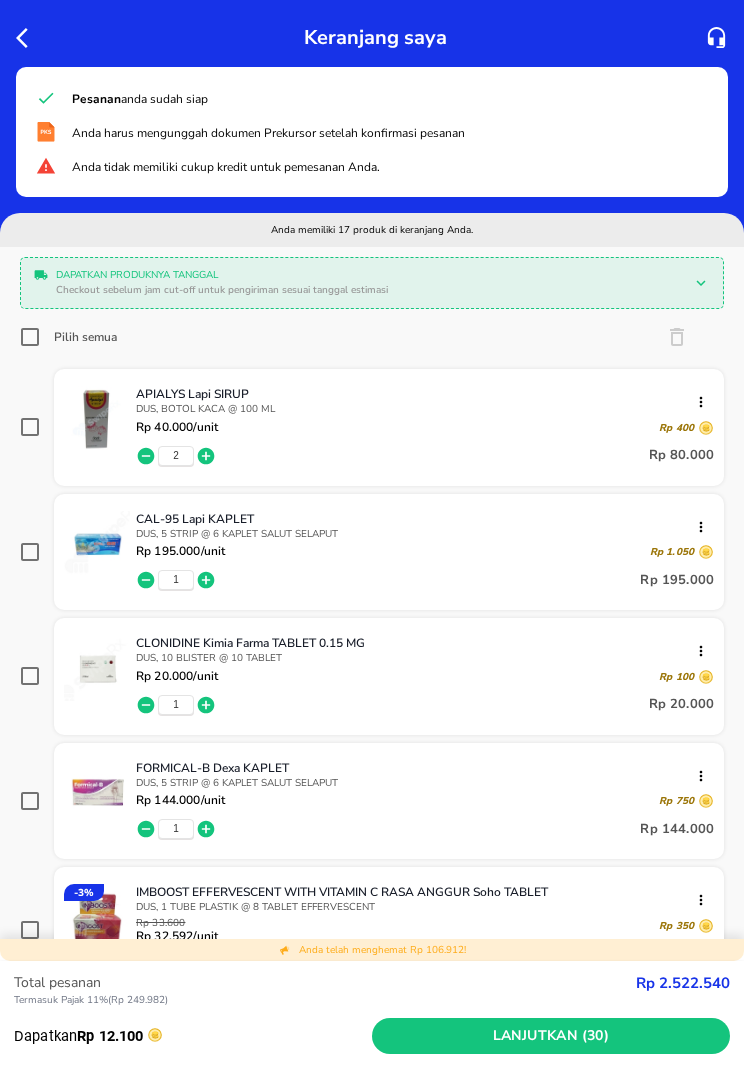click on "Pilih semua" at bounding box center [30, 337] 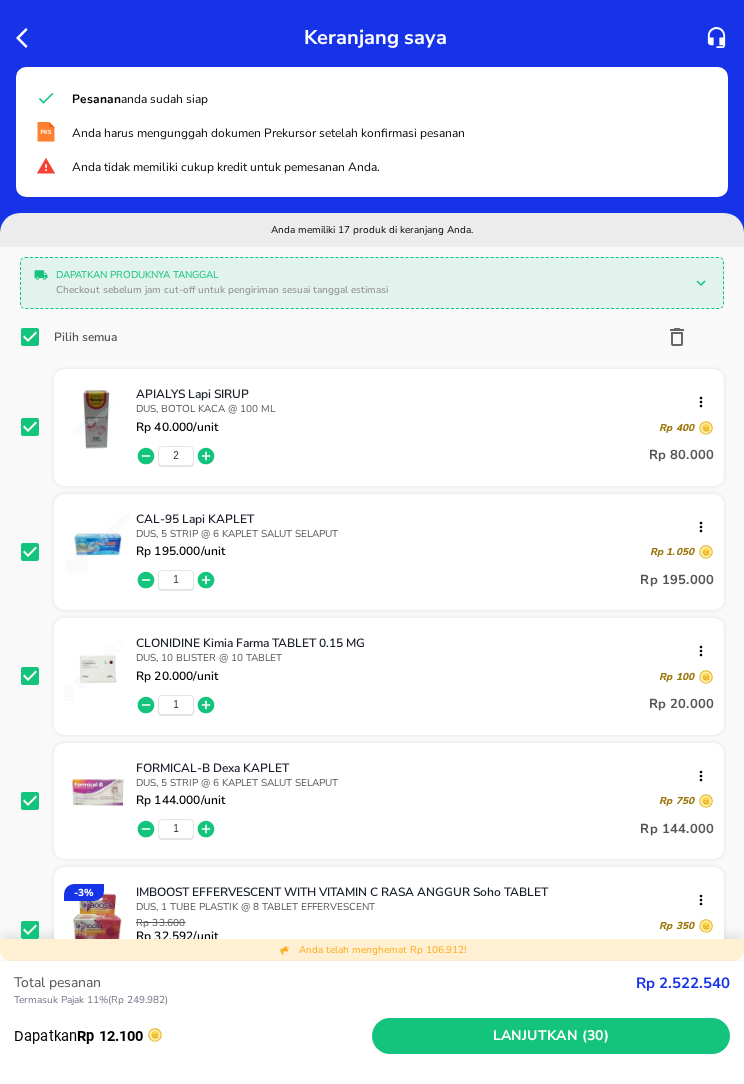 click 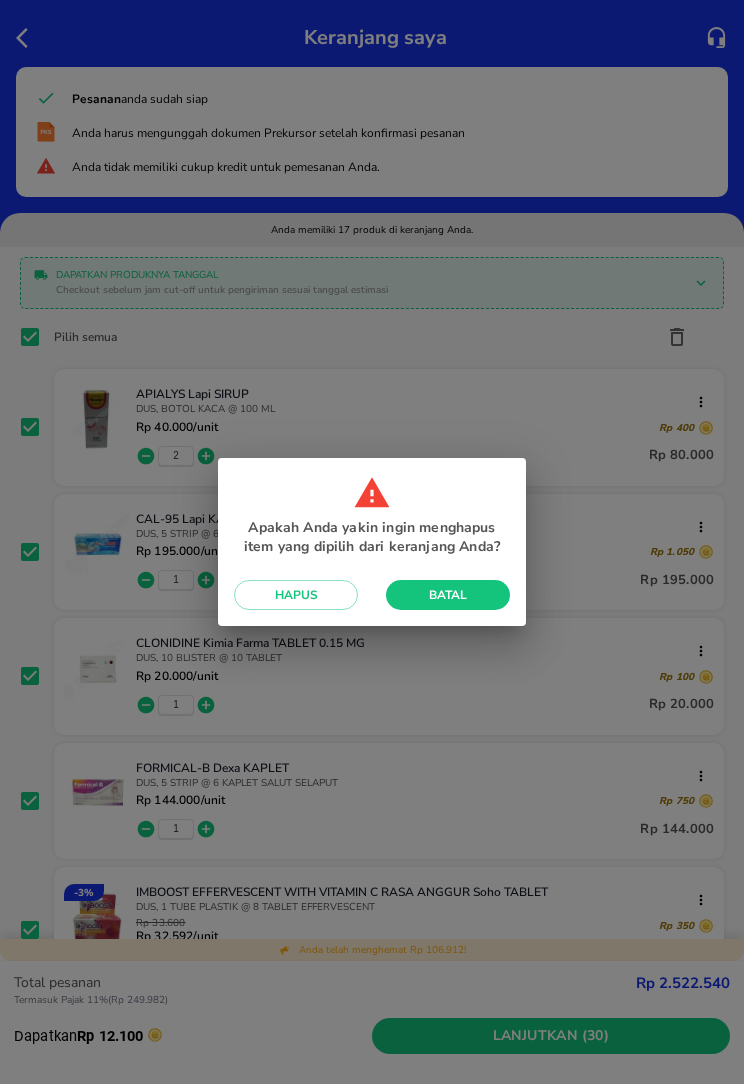 click on "Hapus" at bounding box center (296, 595) 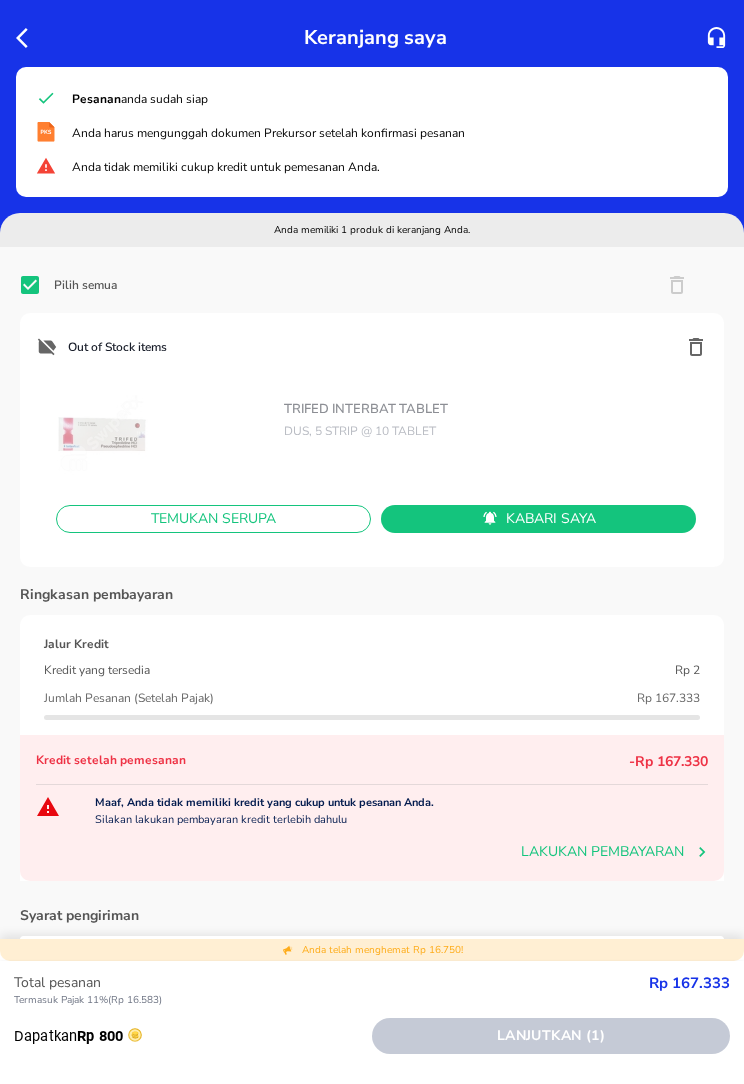 click 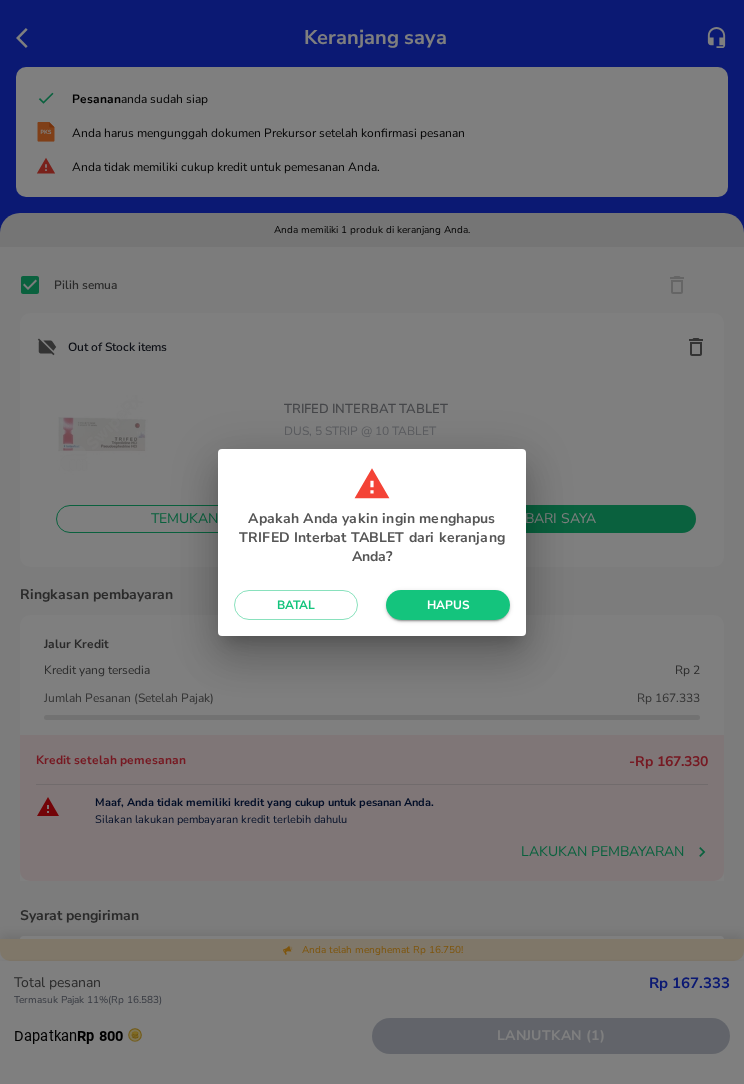 click on "Batal" at bounding box center [296, 605] 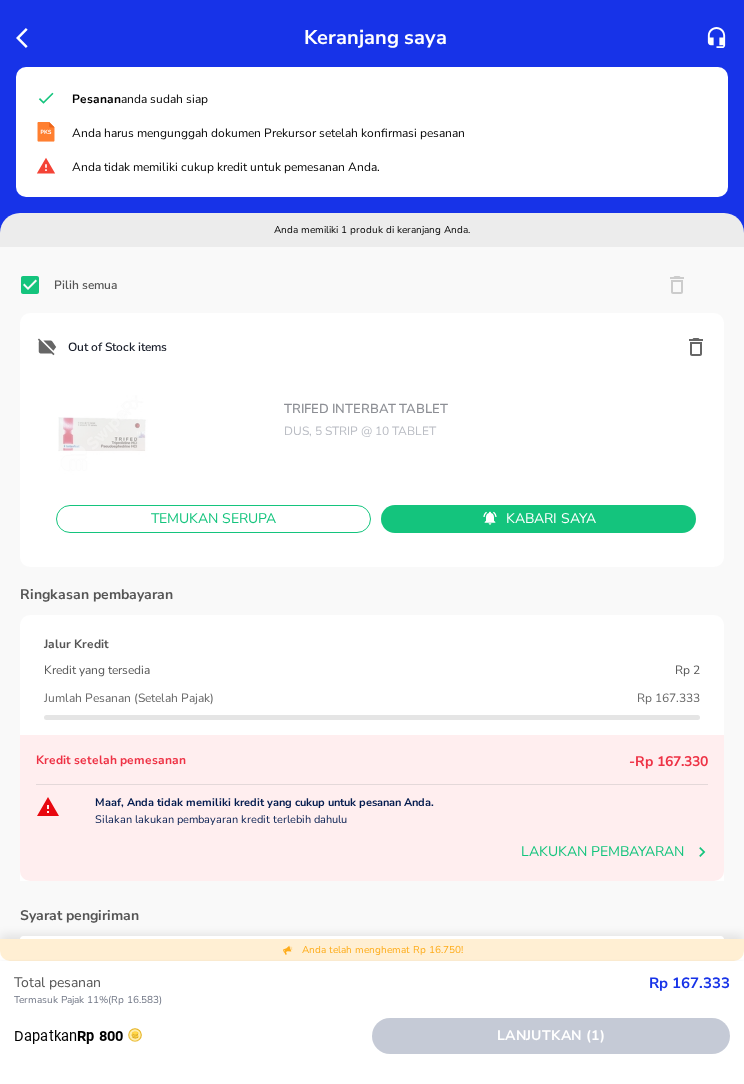 click 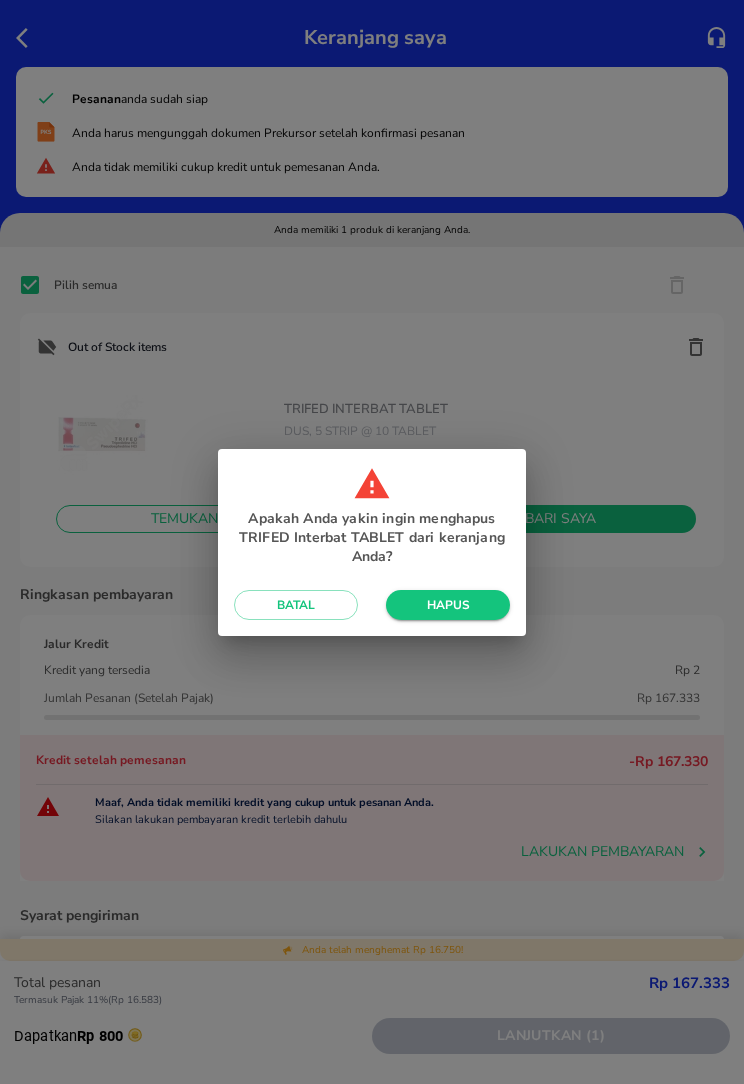 click on "Hapus" at bounding box center [448, 605] 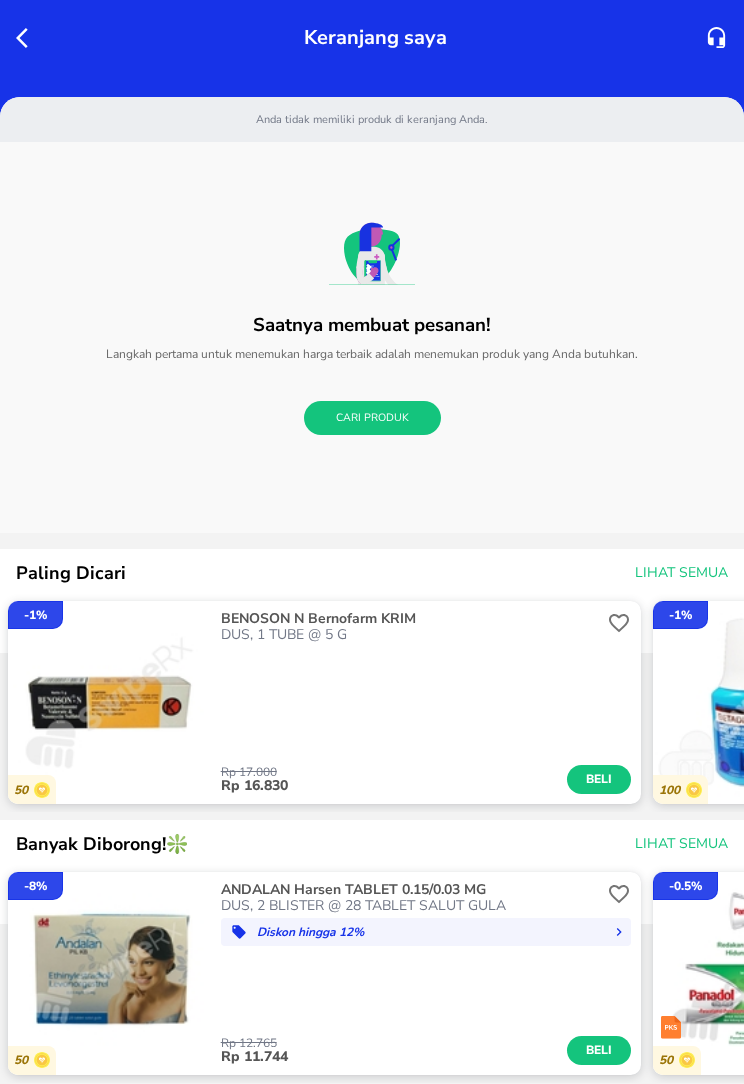 click 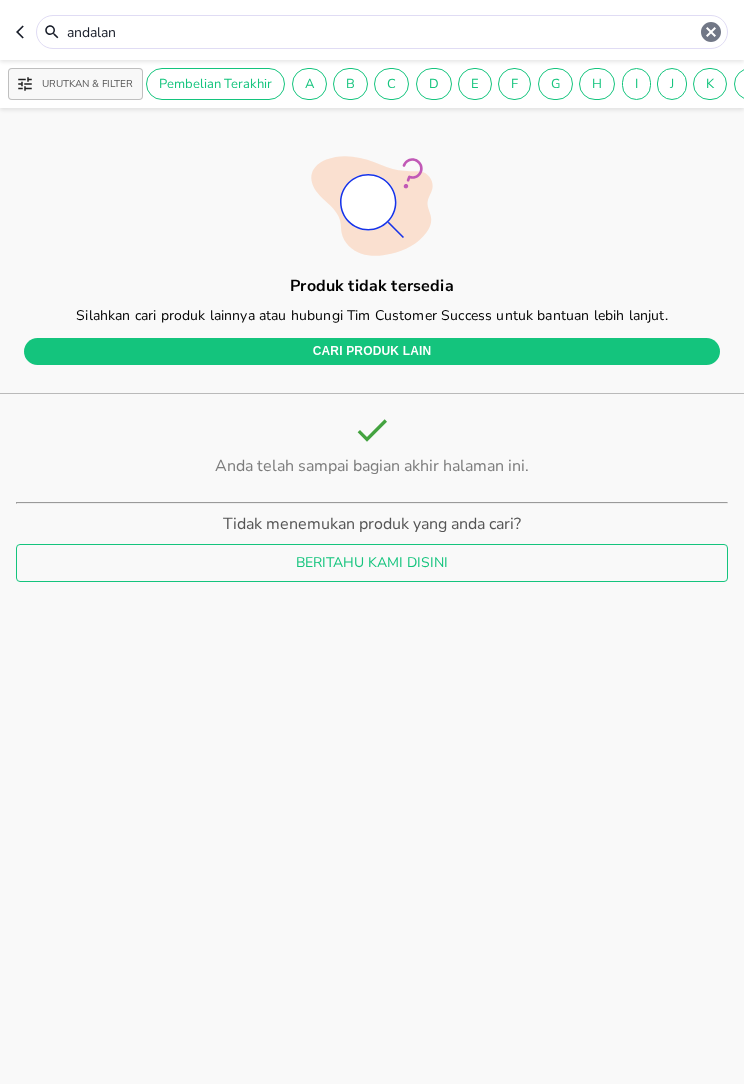 click on "andalan" at bounding box center (382, 32) 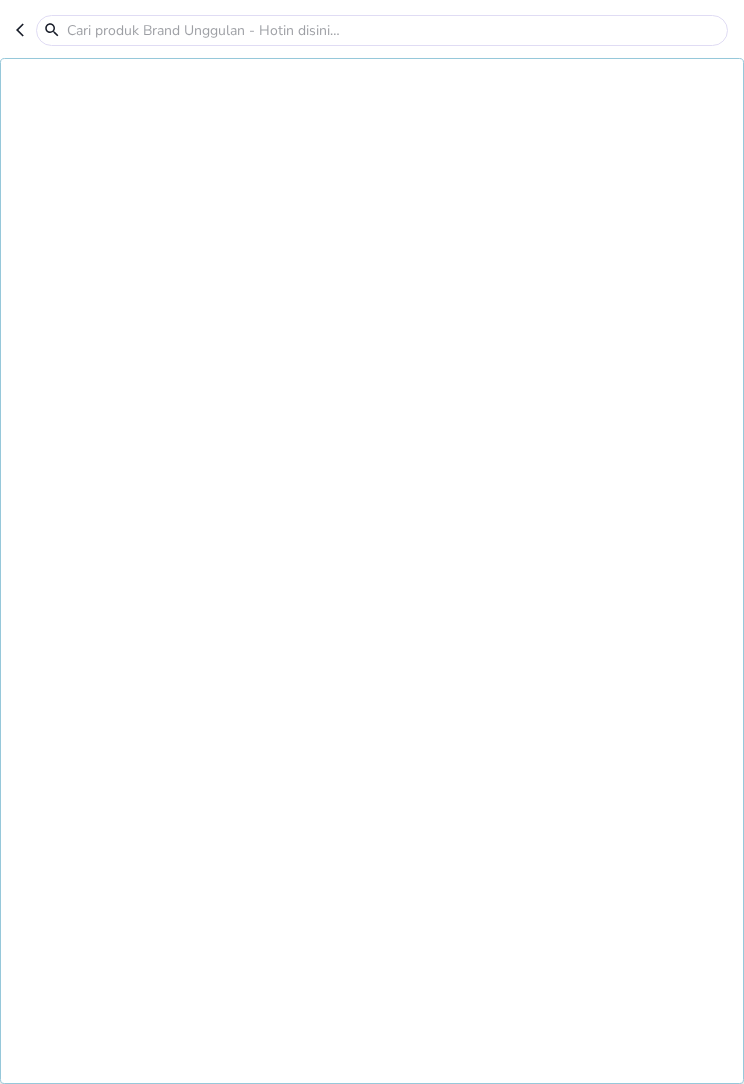 click 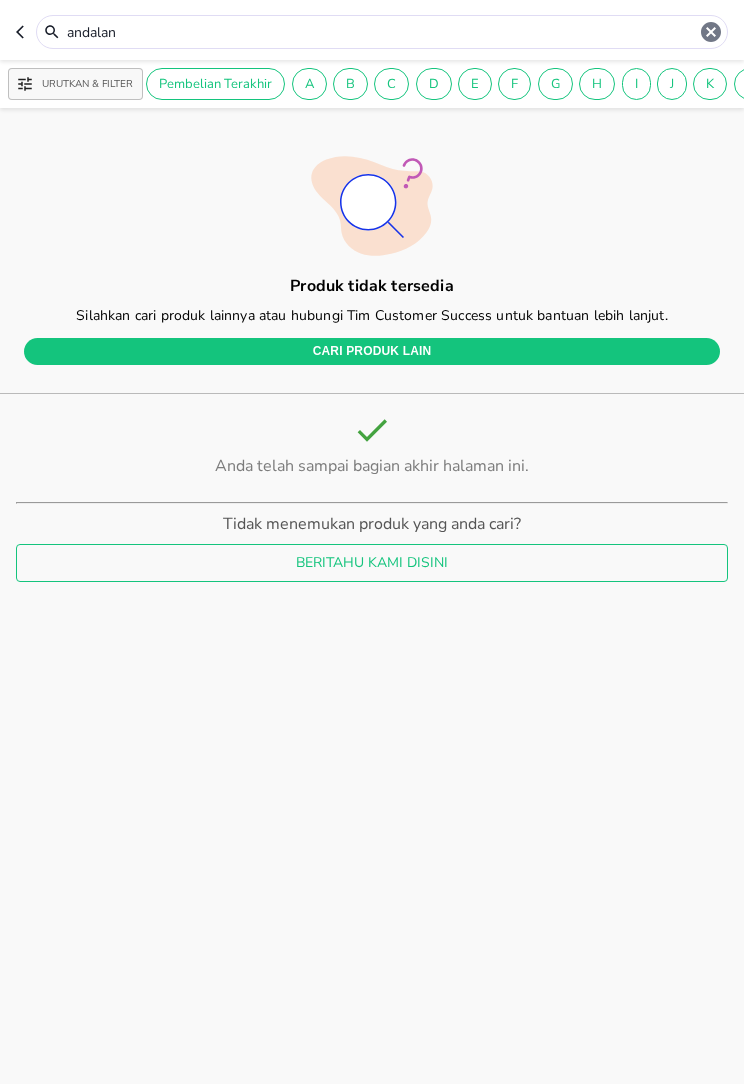 click at bounding box center (26, 32) 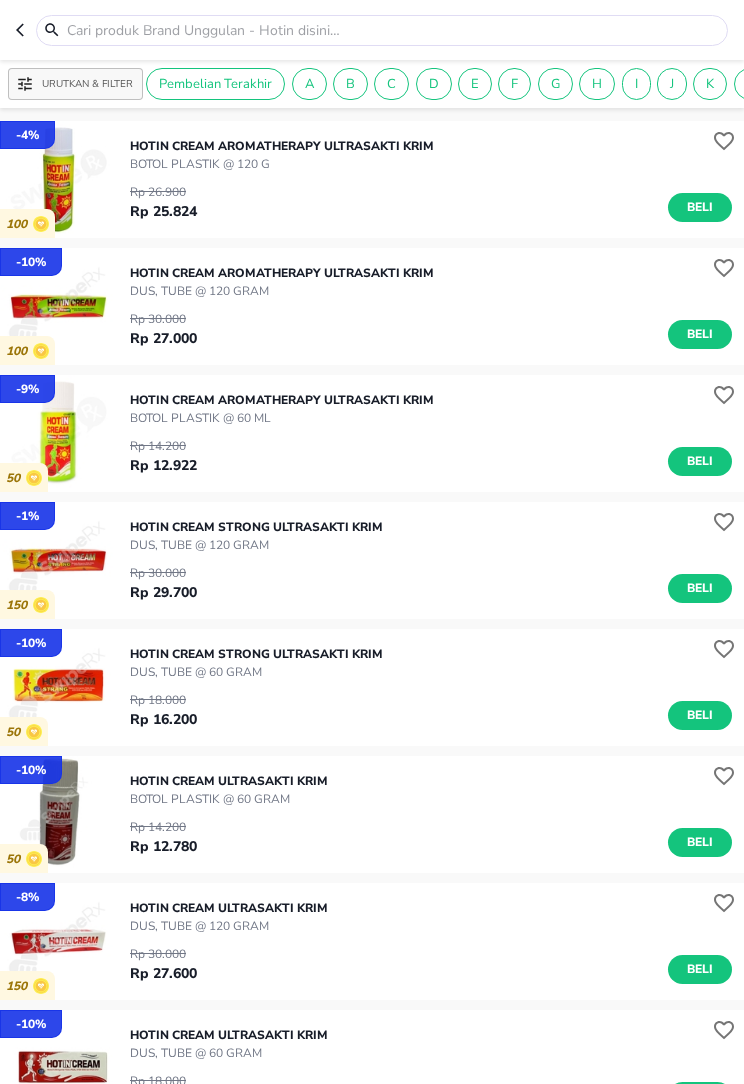 click 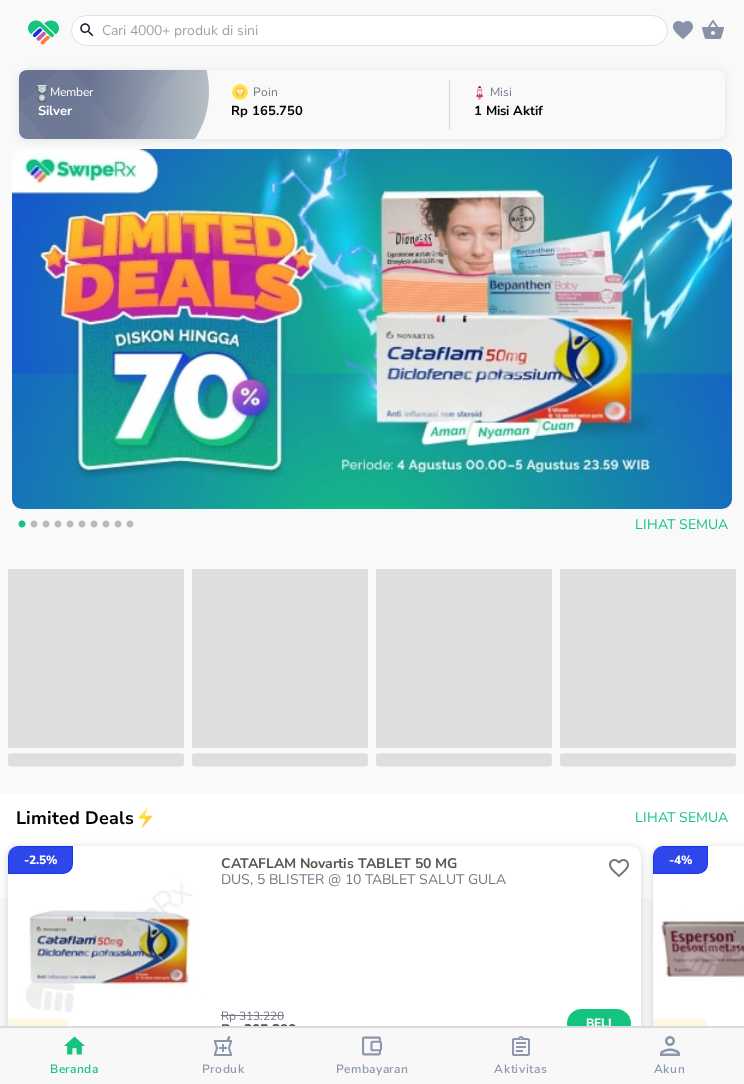 click at bounding box center [381, 30] 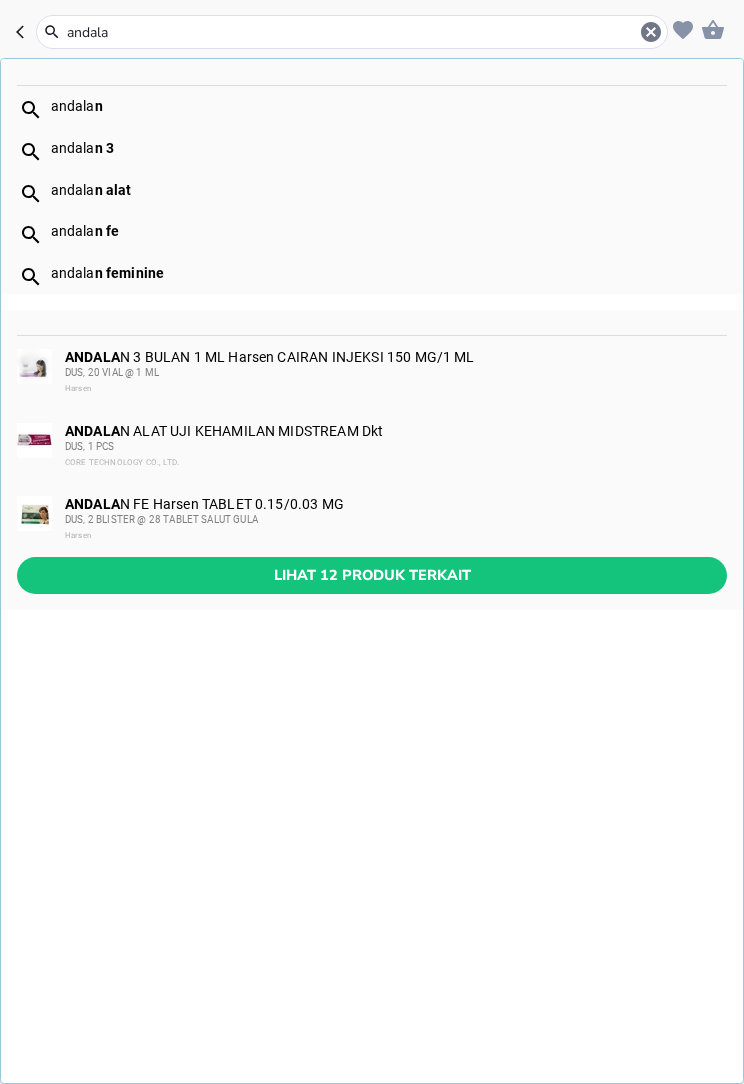 type on "andalan" 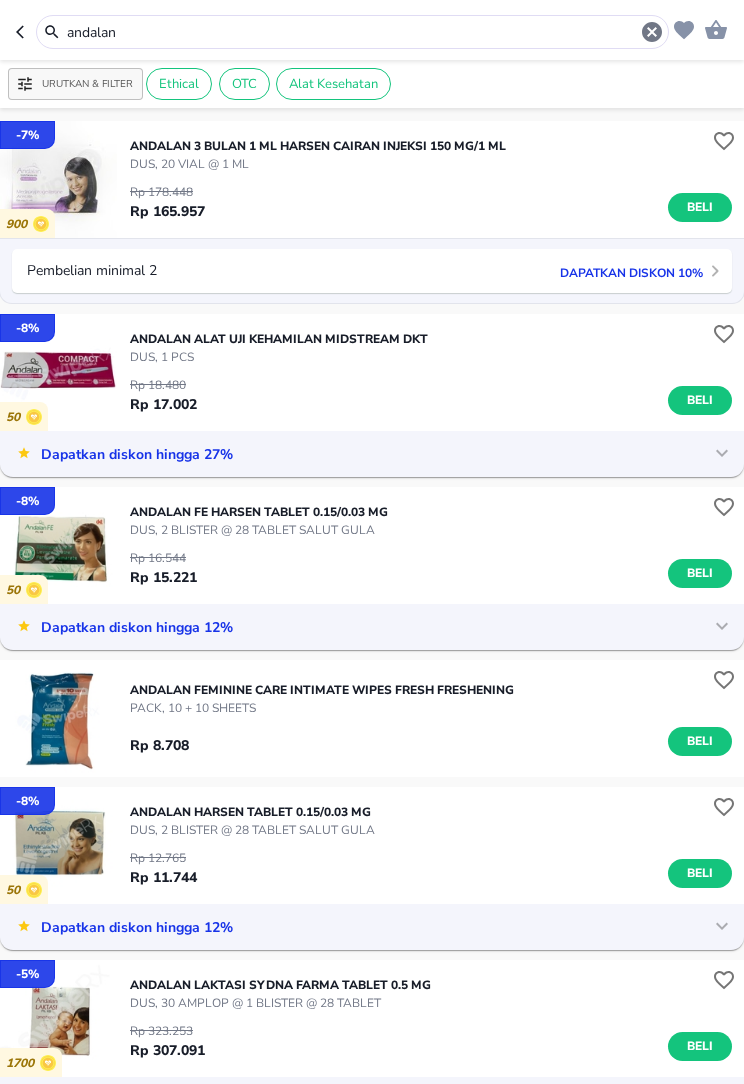 click on "Beli" at bounding box center (700, 400) 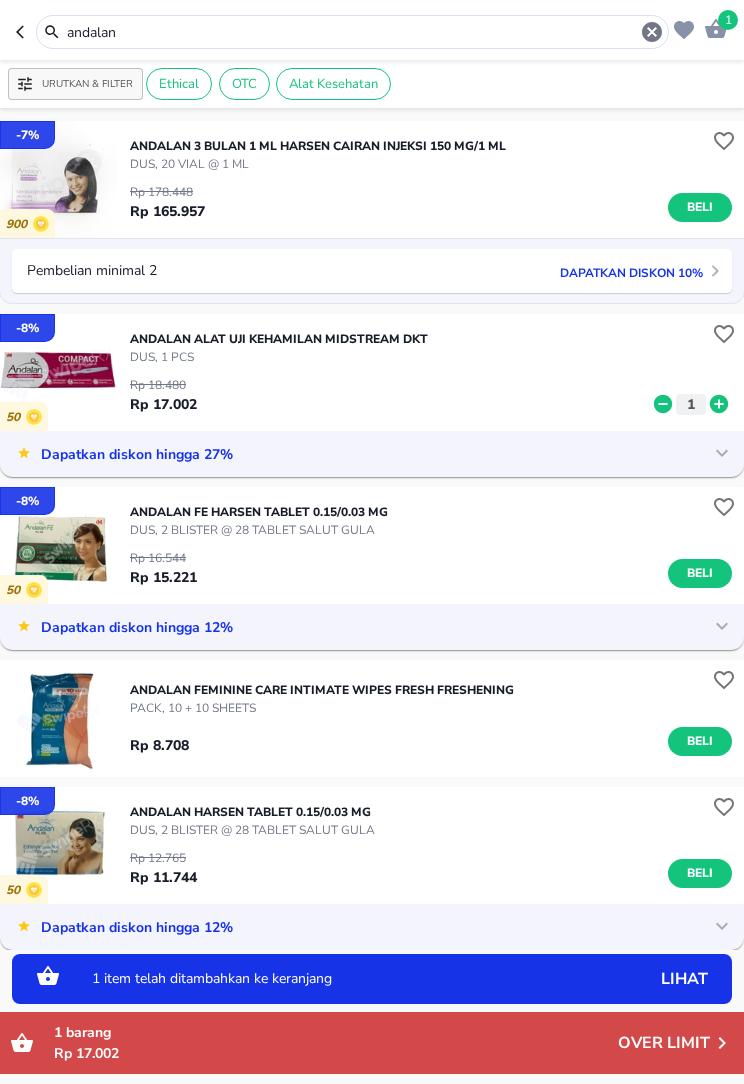 click 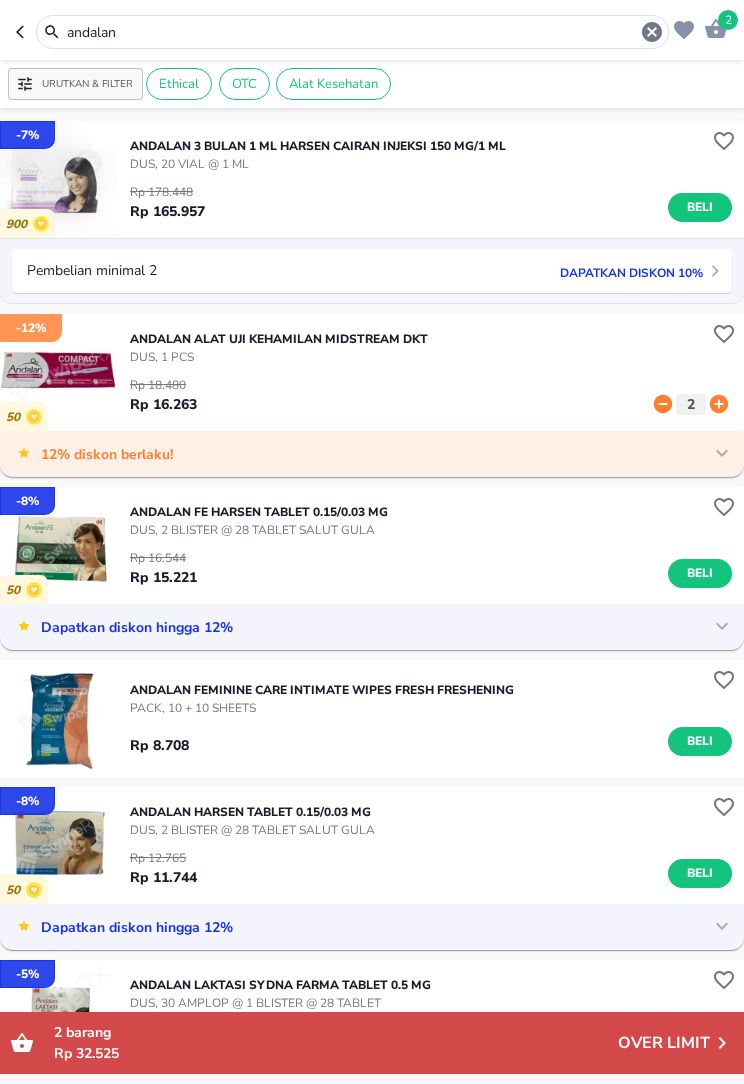 click 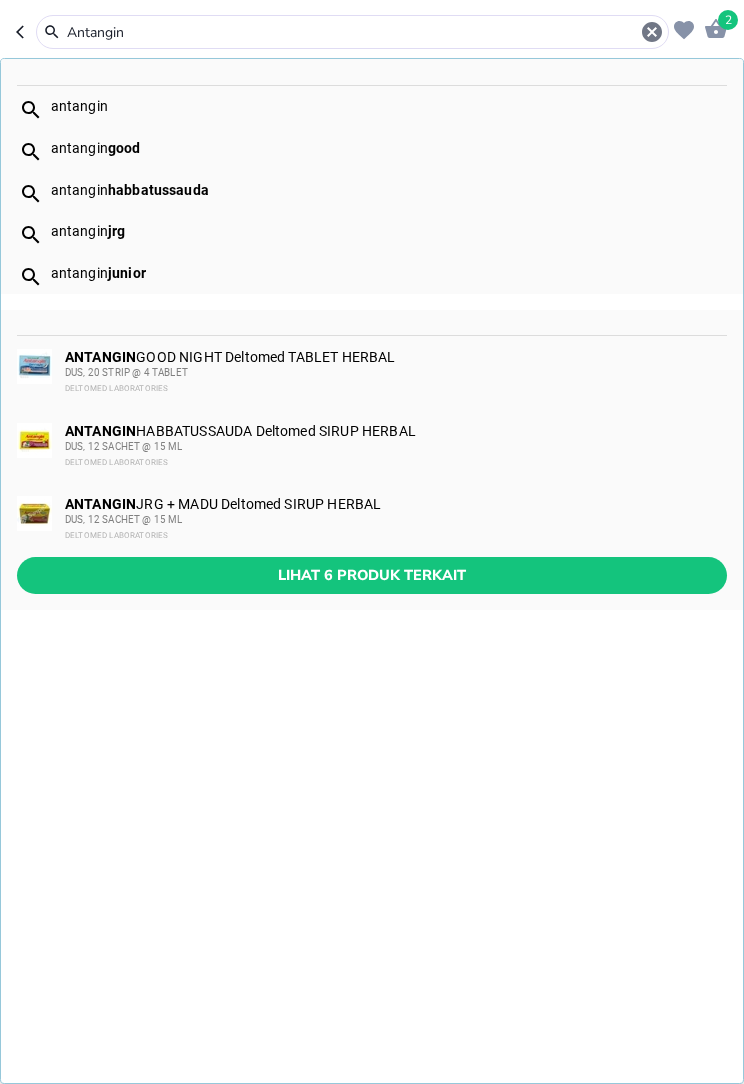 click on "antangin" at bounding box center [372, 107] 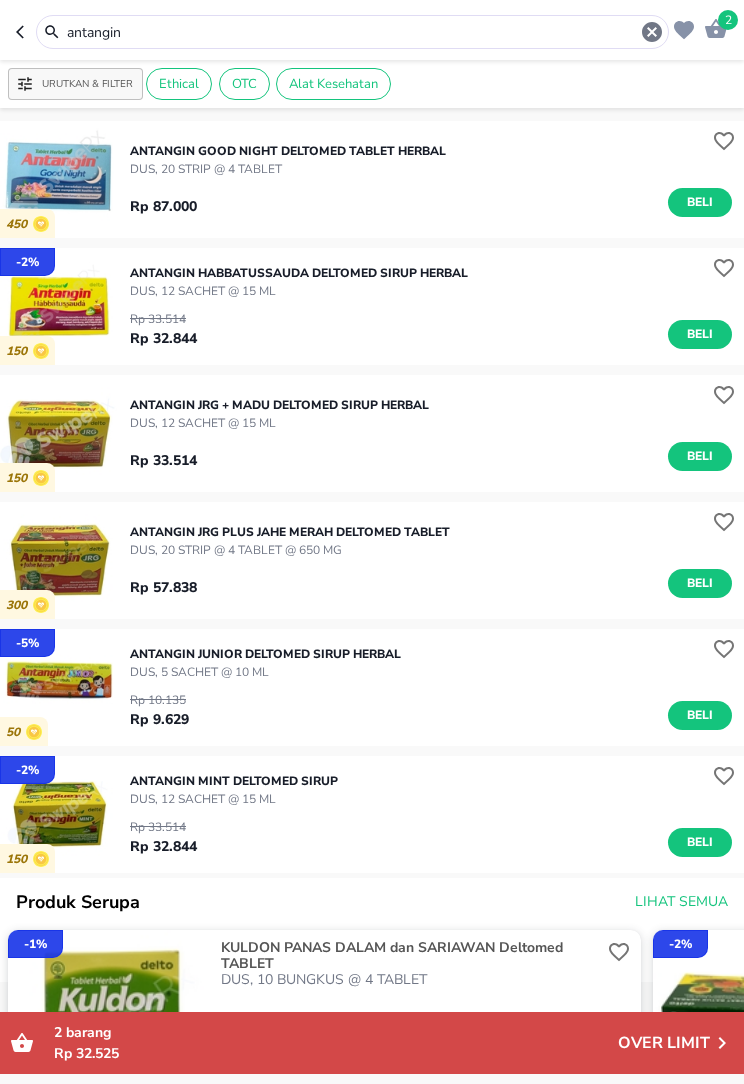 scroll, scrollTop: 0, scrollLeft: 0, axis: both 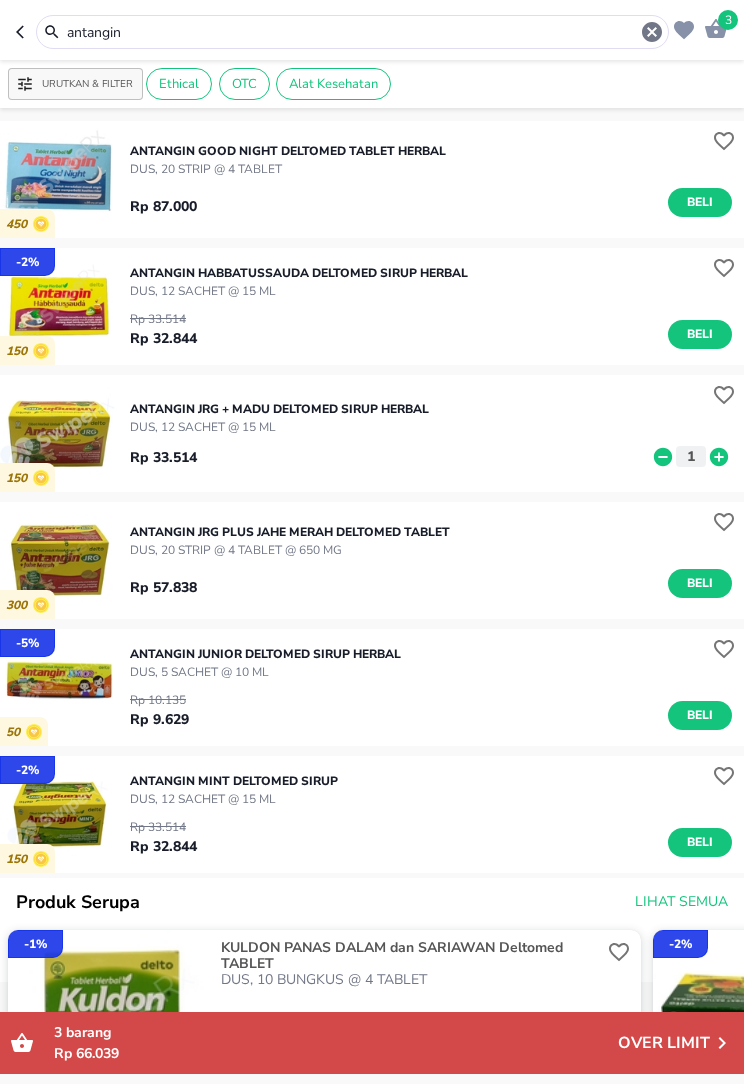 click 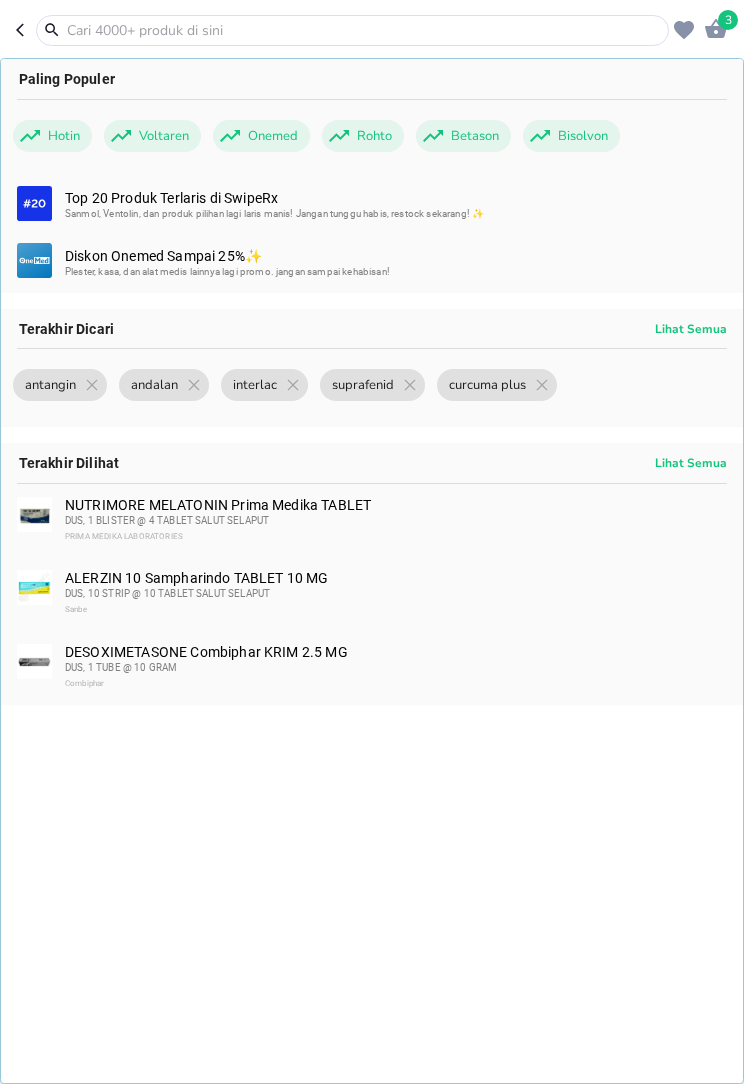 click at bounding box center (364, 30) 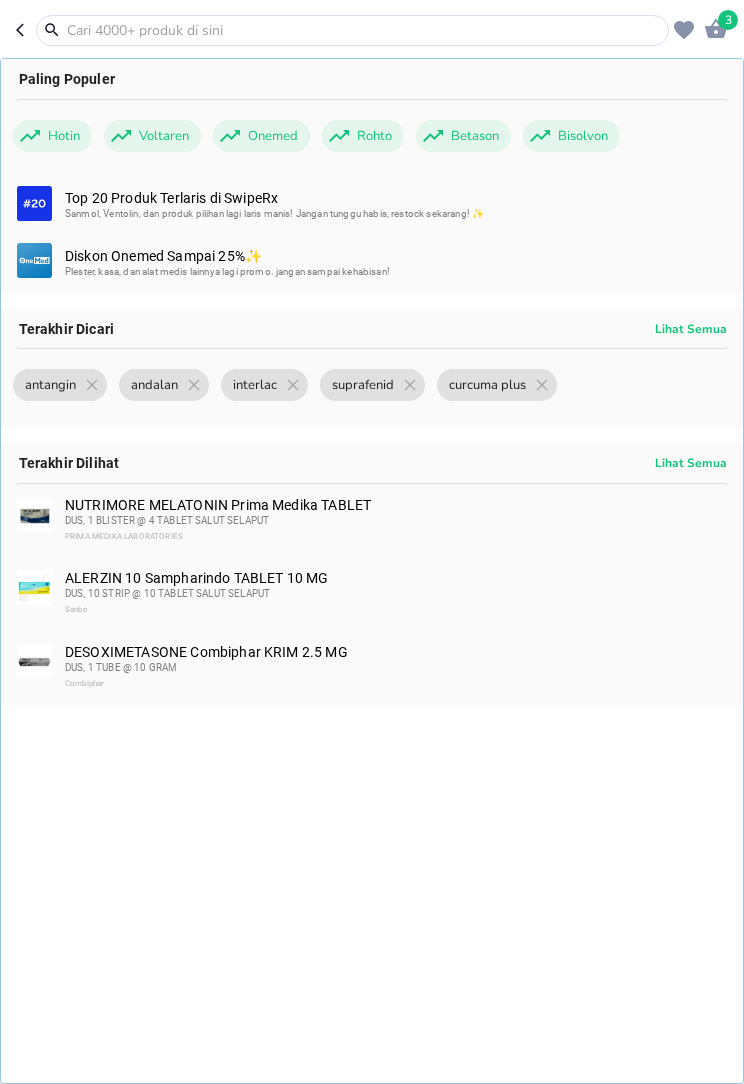 click at bounding box center [364, 30] 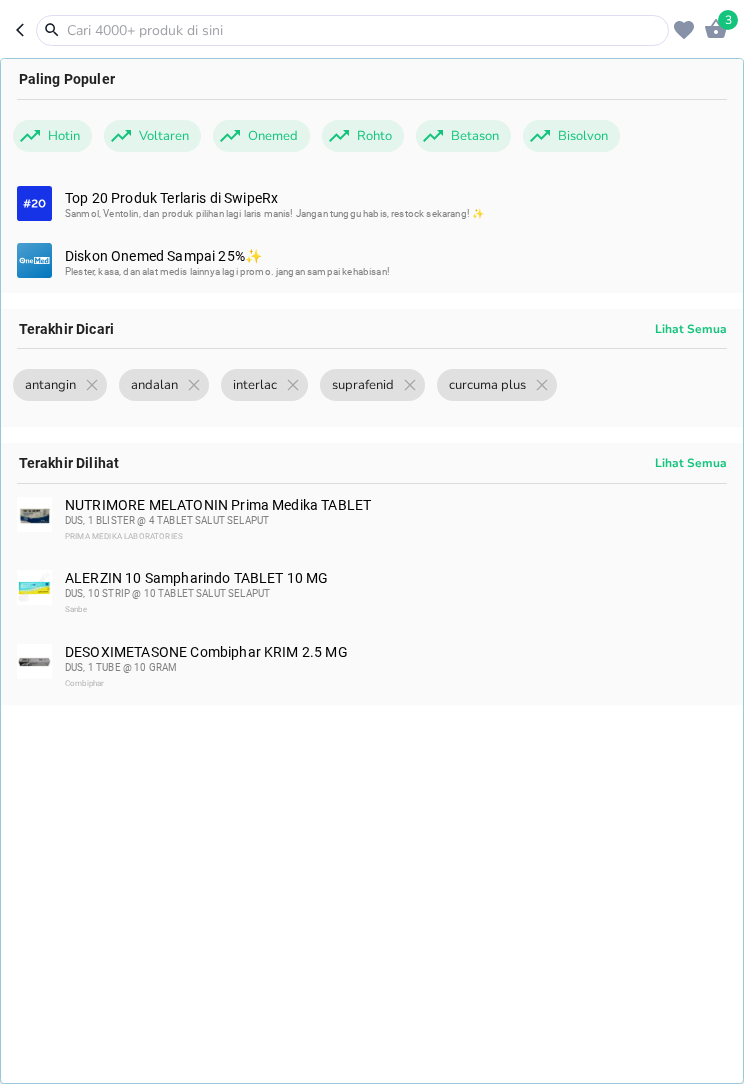 click at bounding box center (364, 30) 